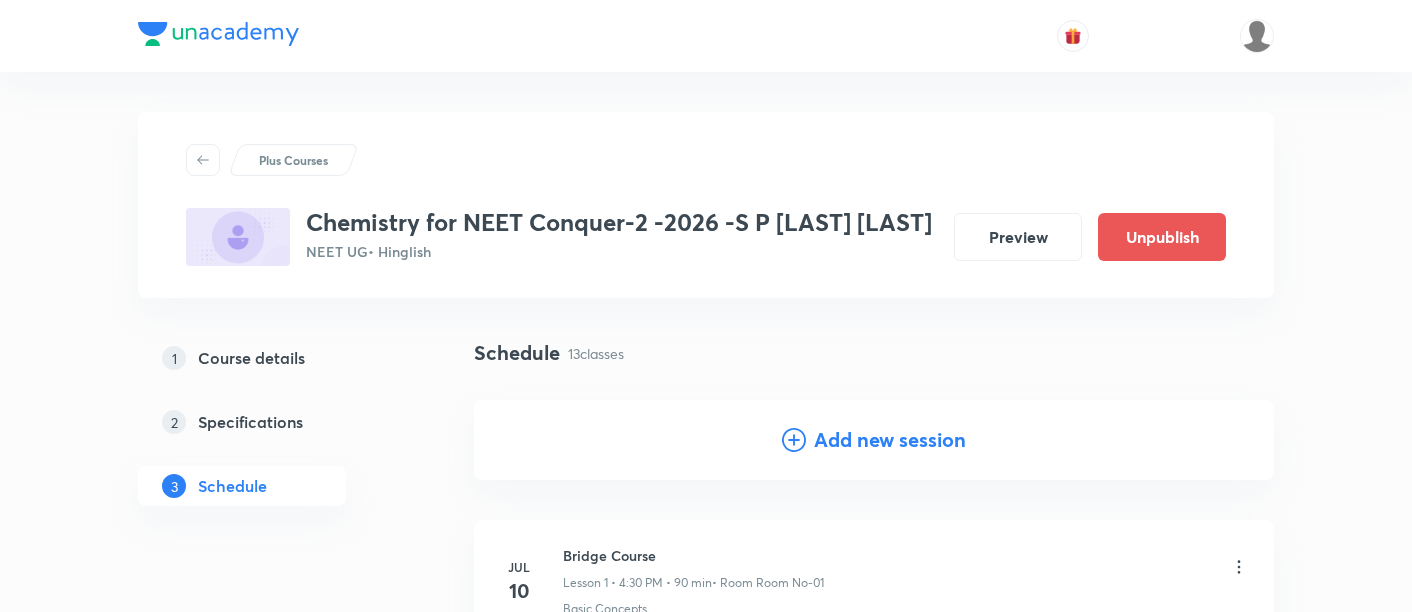 scroll, scrollTop: 2079, scrollLeft: 0, axis: vertical 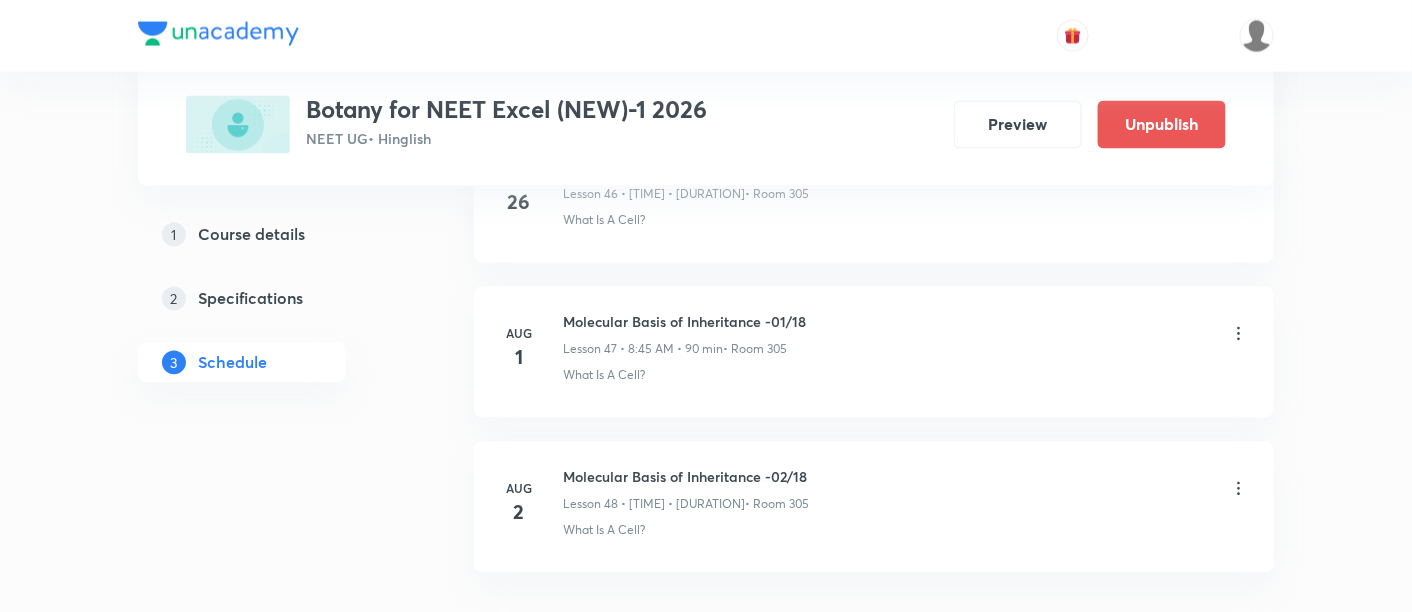 click 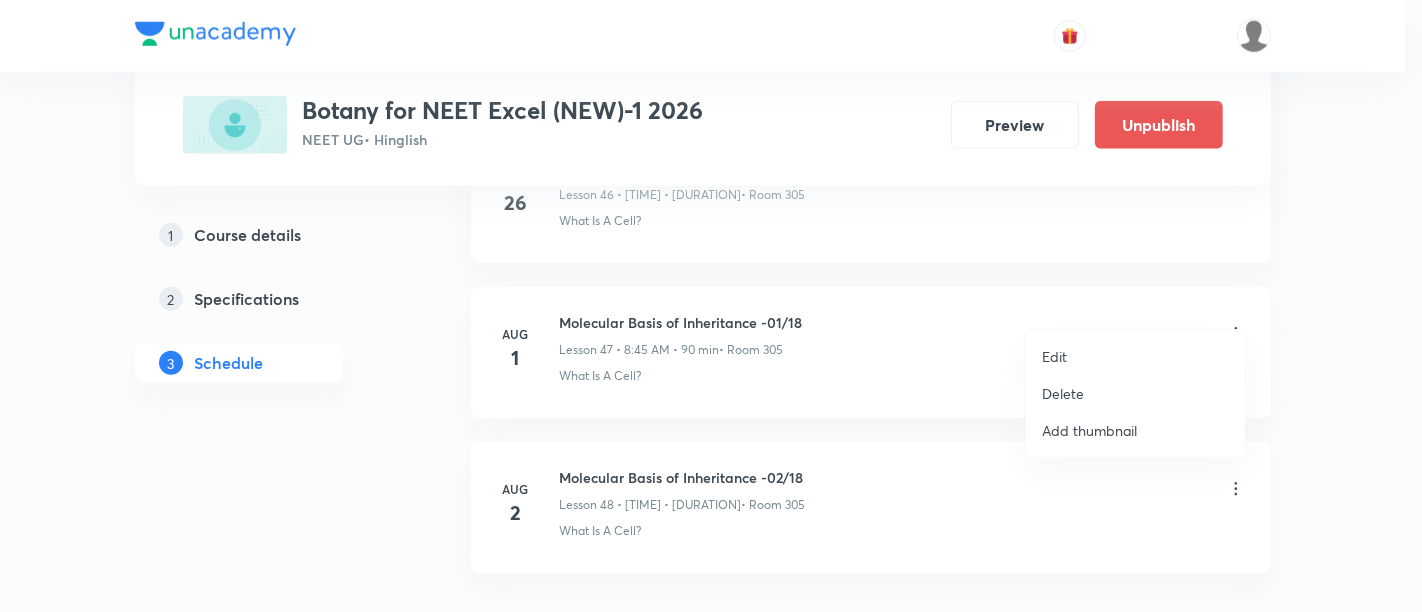 click on "Edit" at bounding box center (1054, 356) 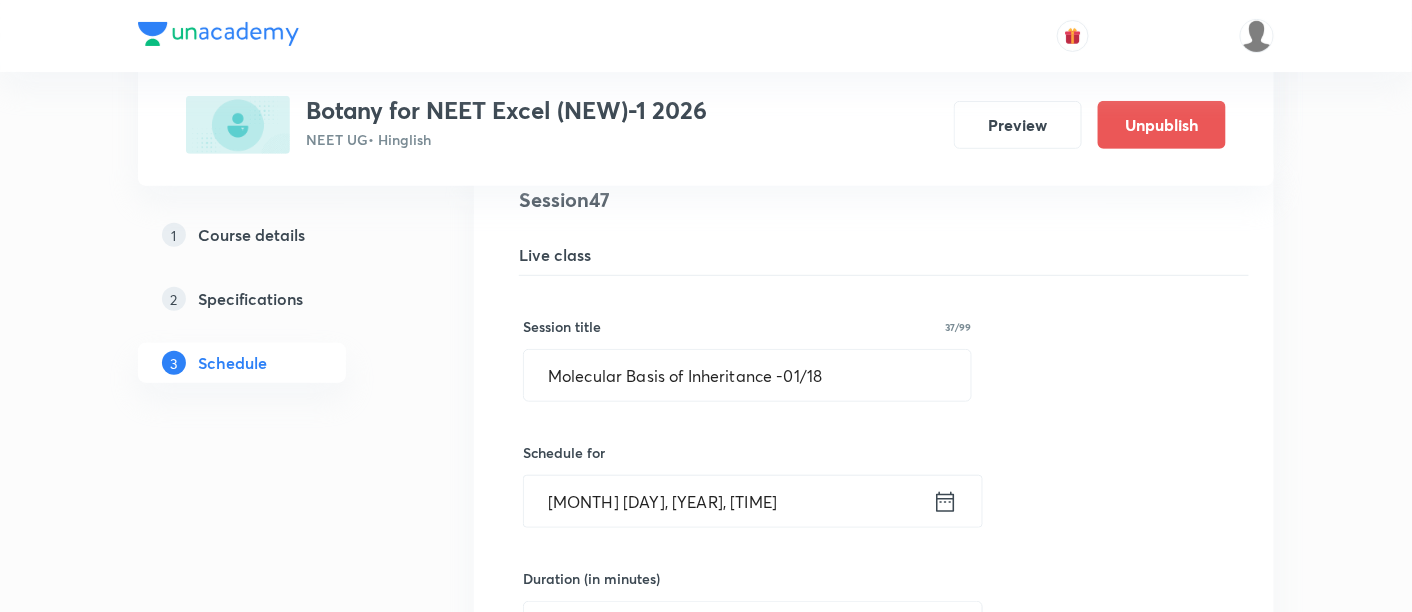 scroll, scrollTop: 7361, scrollLeft: 0, axis: vertical 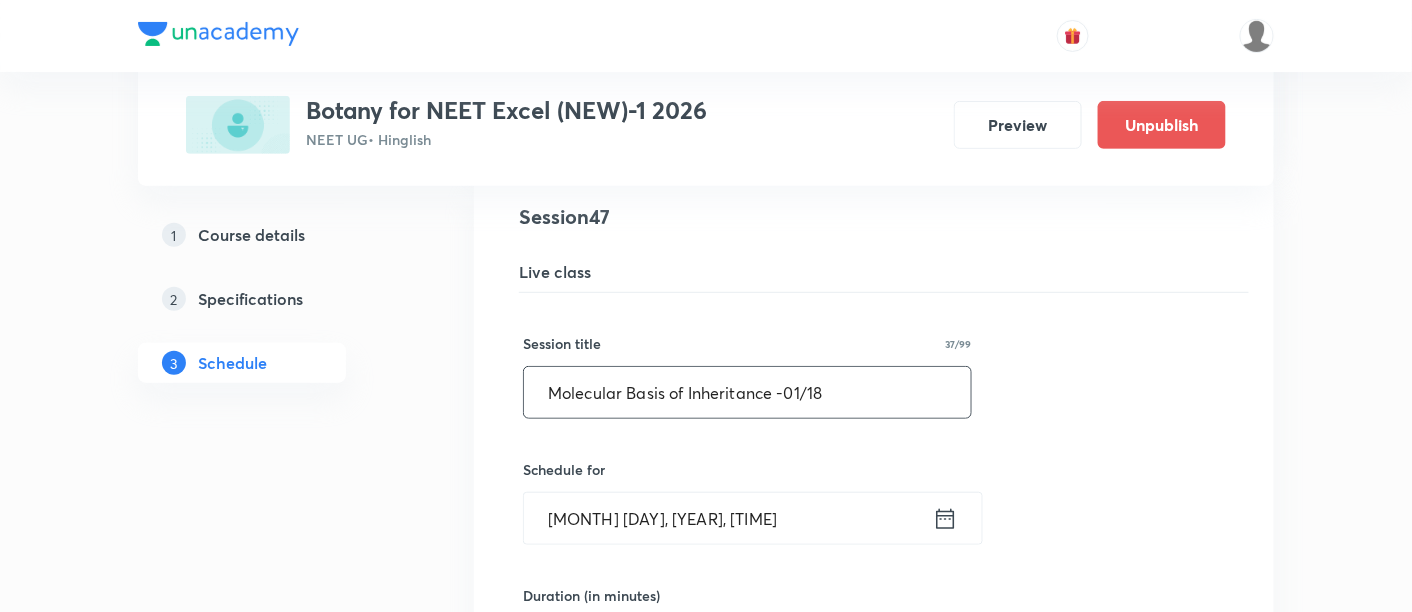drag, startPoint x: 548, startPoint y: 361, endPoint x: 833, endPoint y: 356, distance: 285.04385 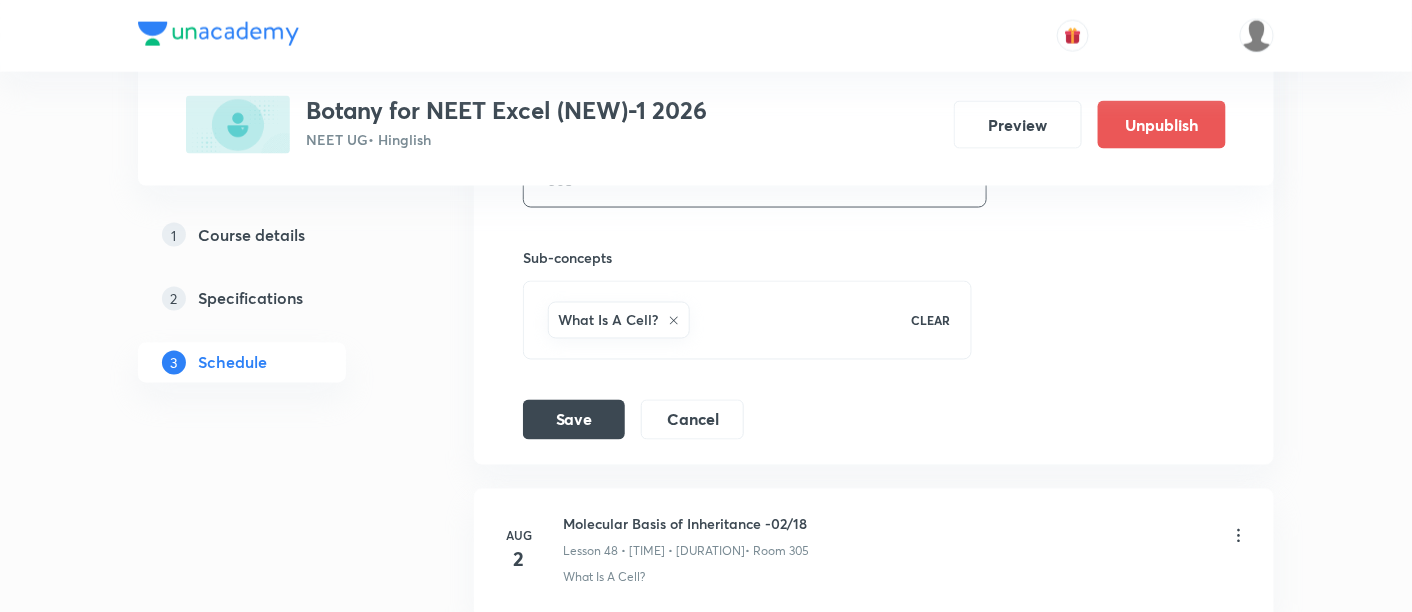 scroll, scrollTop: 8094, scrollLeft: 0, axis: vertical 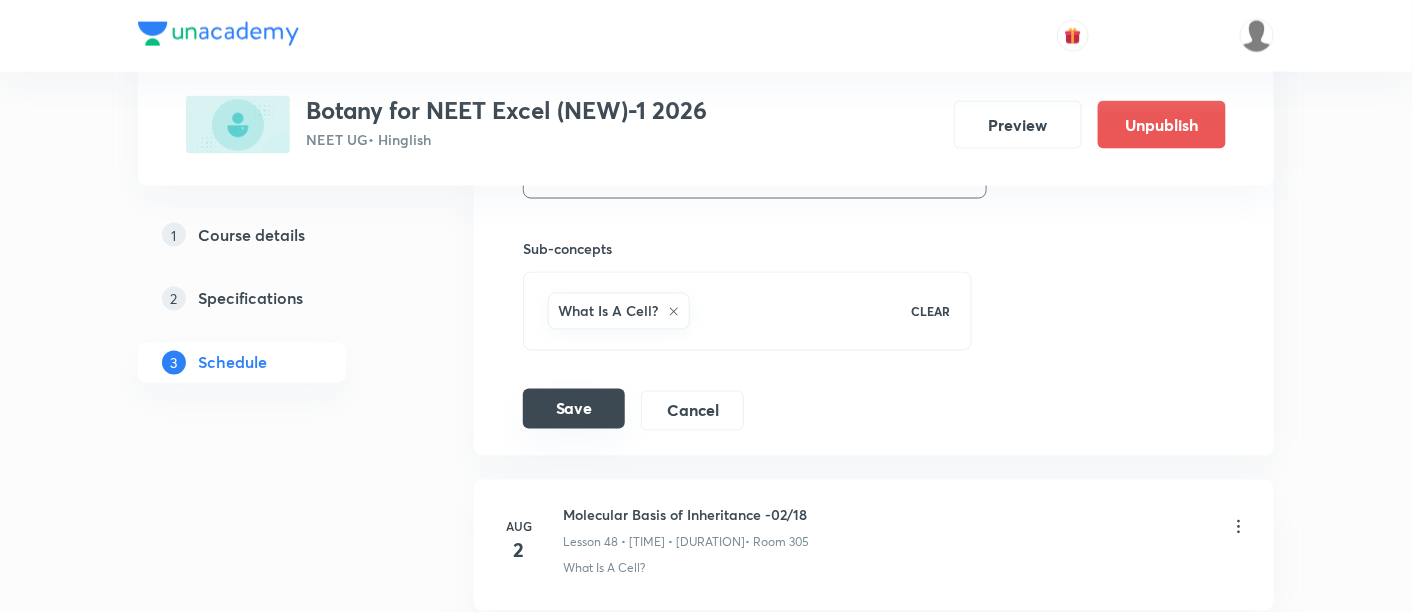 type on "Question Discussion" 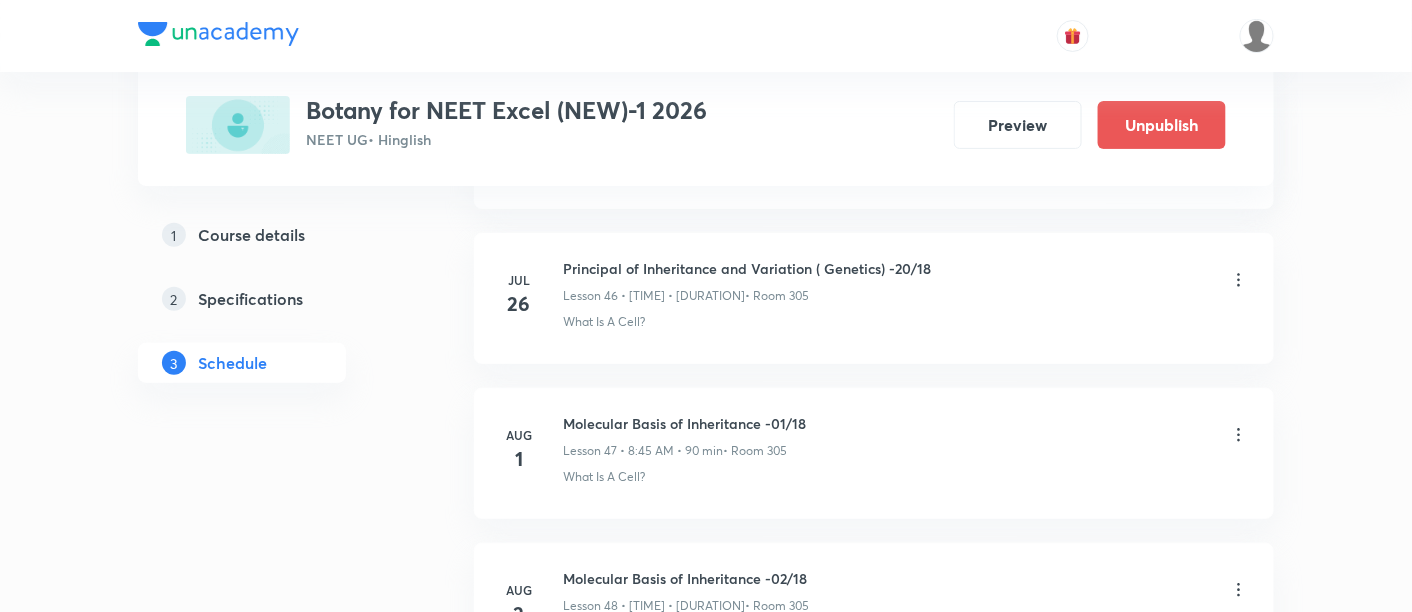 scroll, scrollTop: 7217, scrollLeft: 0, axis: vertical 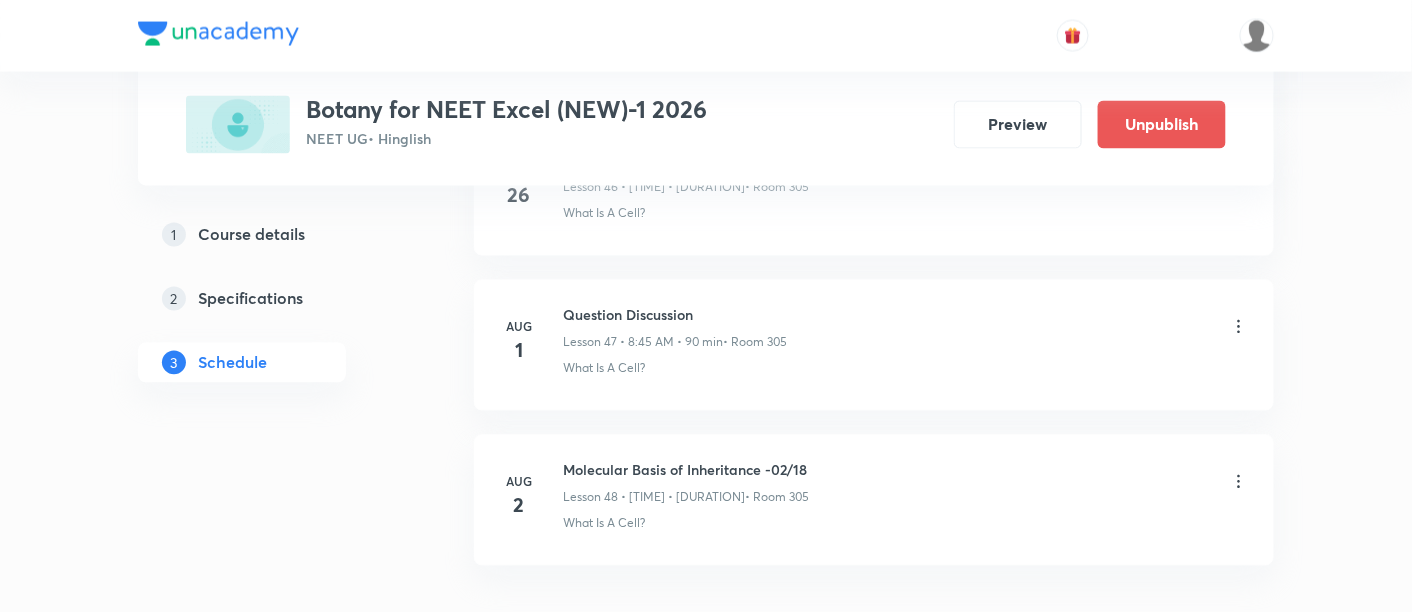 click 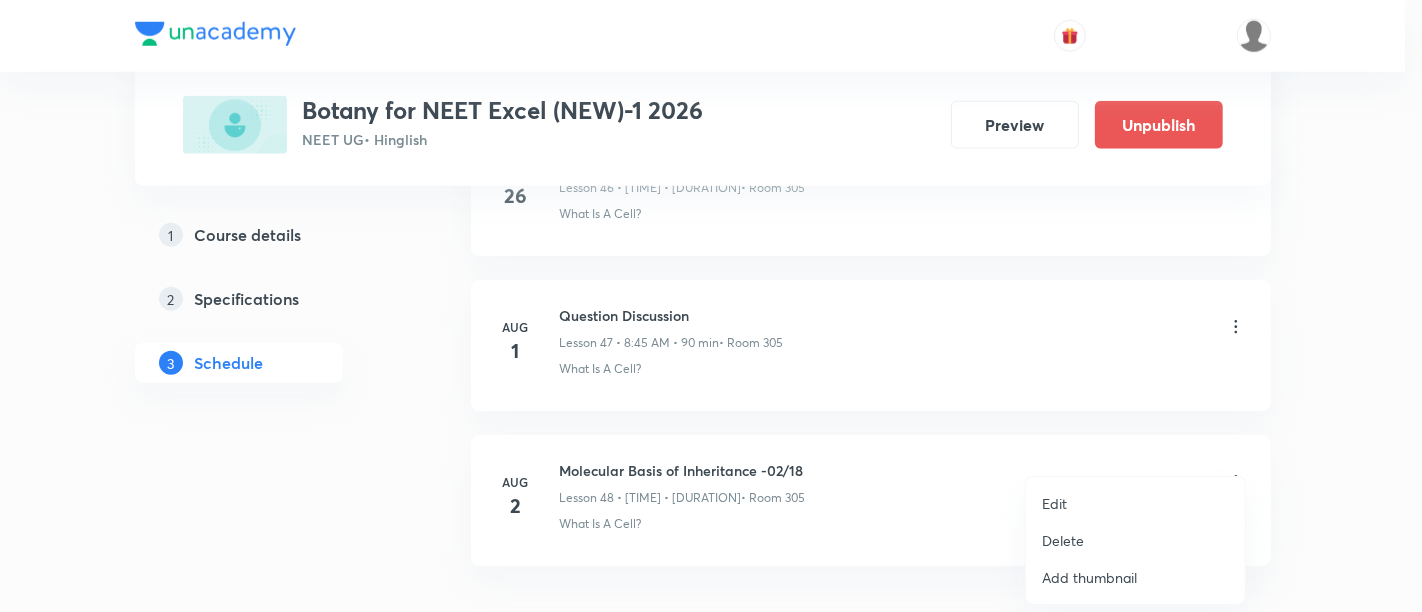 click on "Edit" at bounding box center [1054, 503] 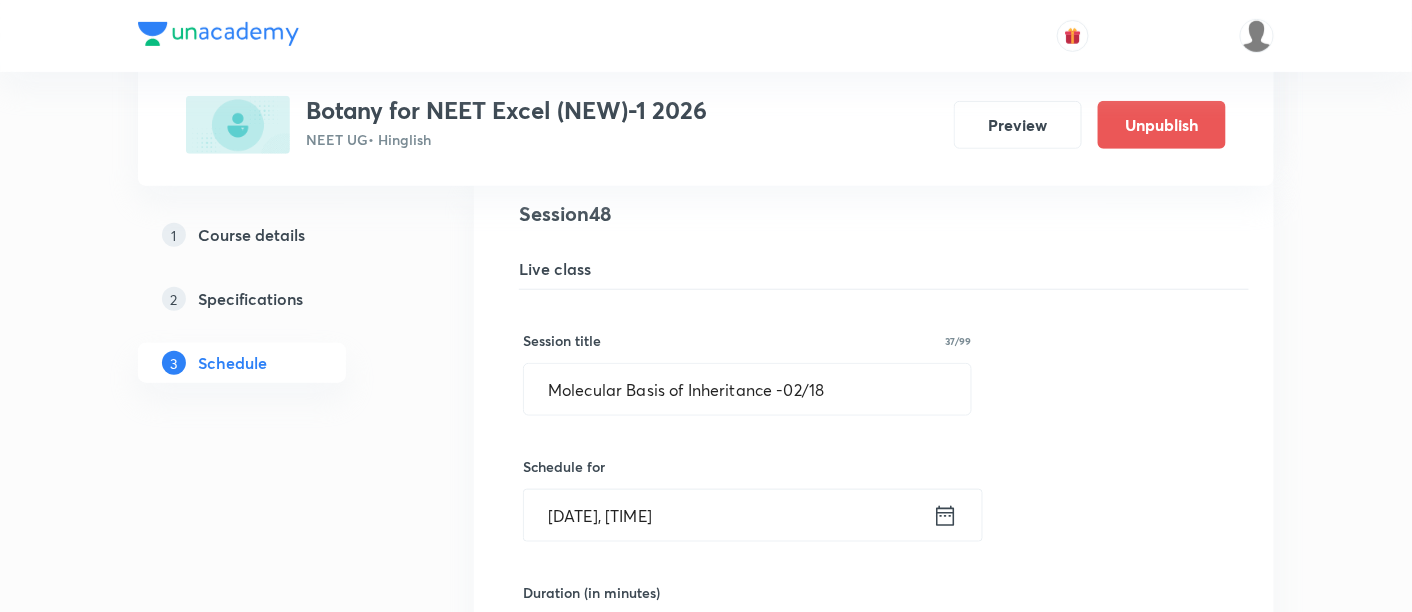 scroll, scrollTop: 7505, scrollLeft: 0, axis: vertical 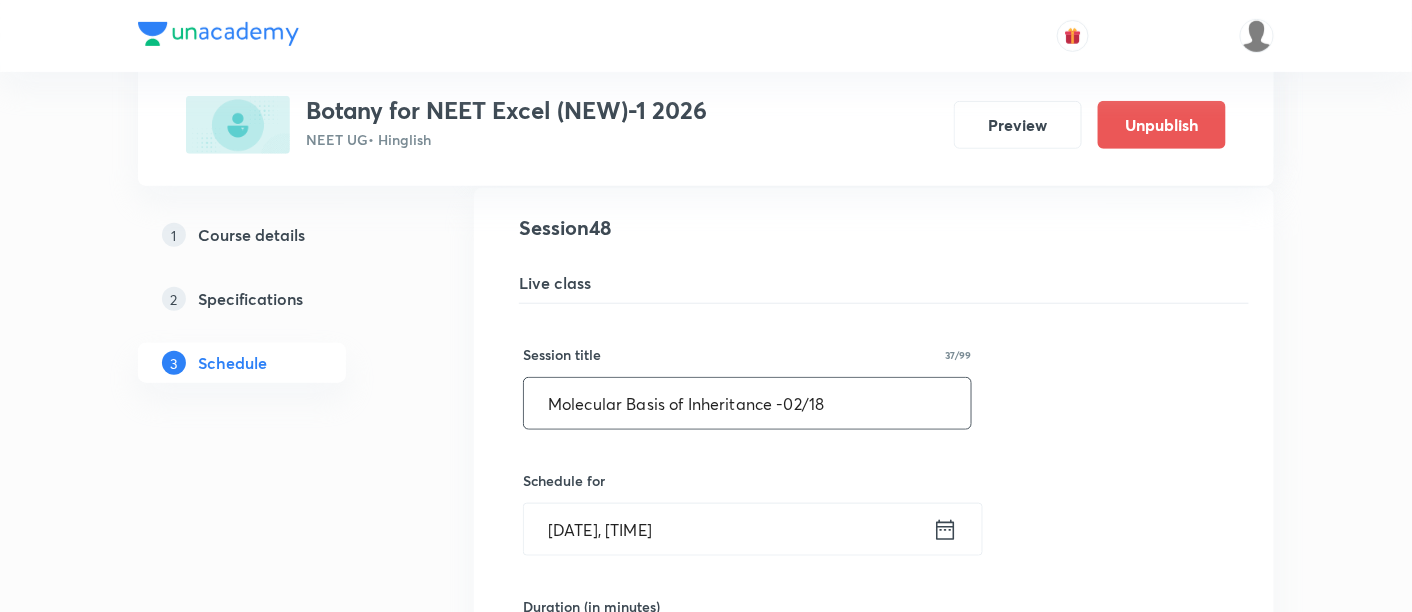click on "Molecular Basis of Inheritance -02/18" at bounding box center (747, 403) 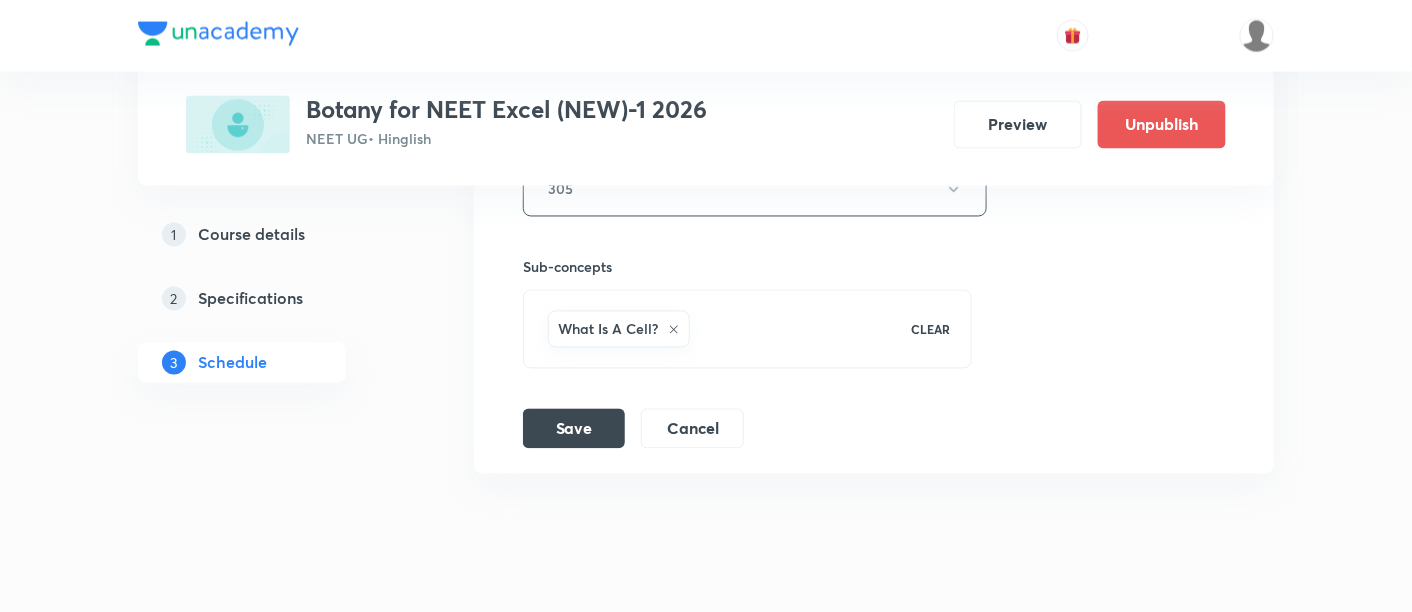 scroll, scrollTop: 8242, scrollLeft: 0, axis: vertical 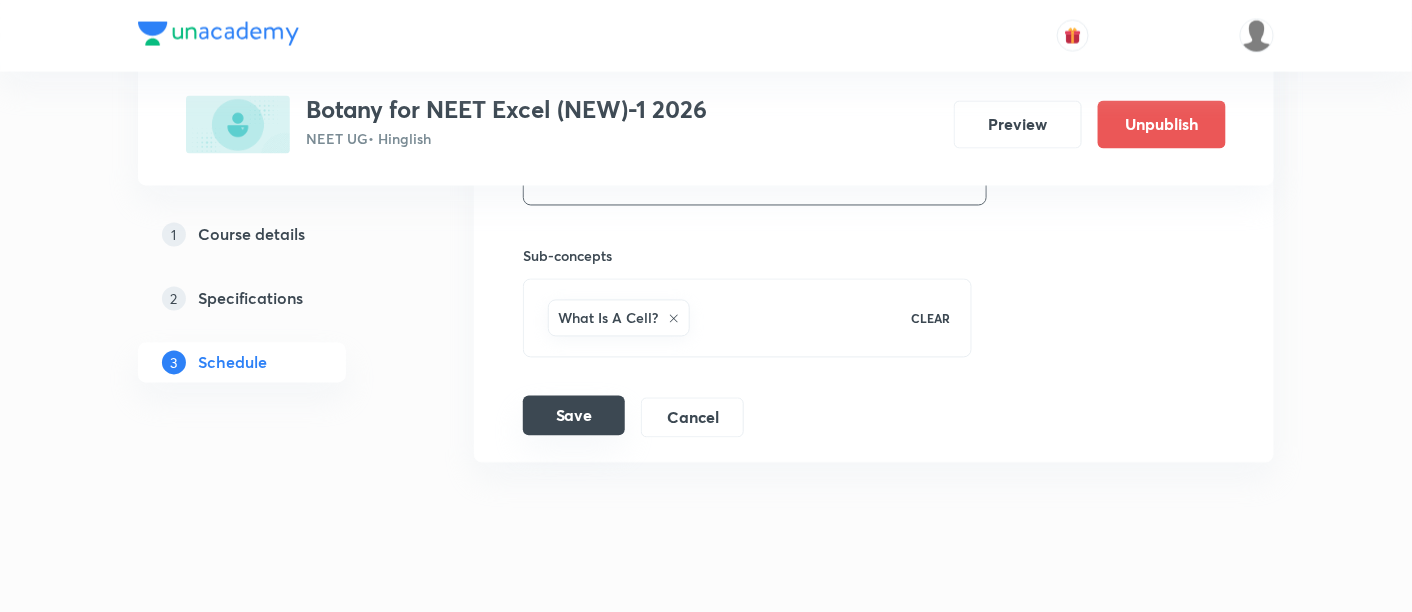 type on "Molecular Basis of Inheritance -01/18" 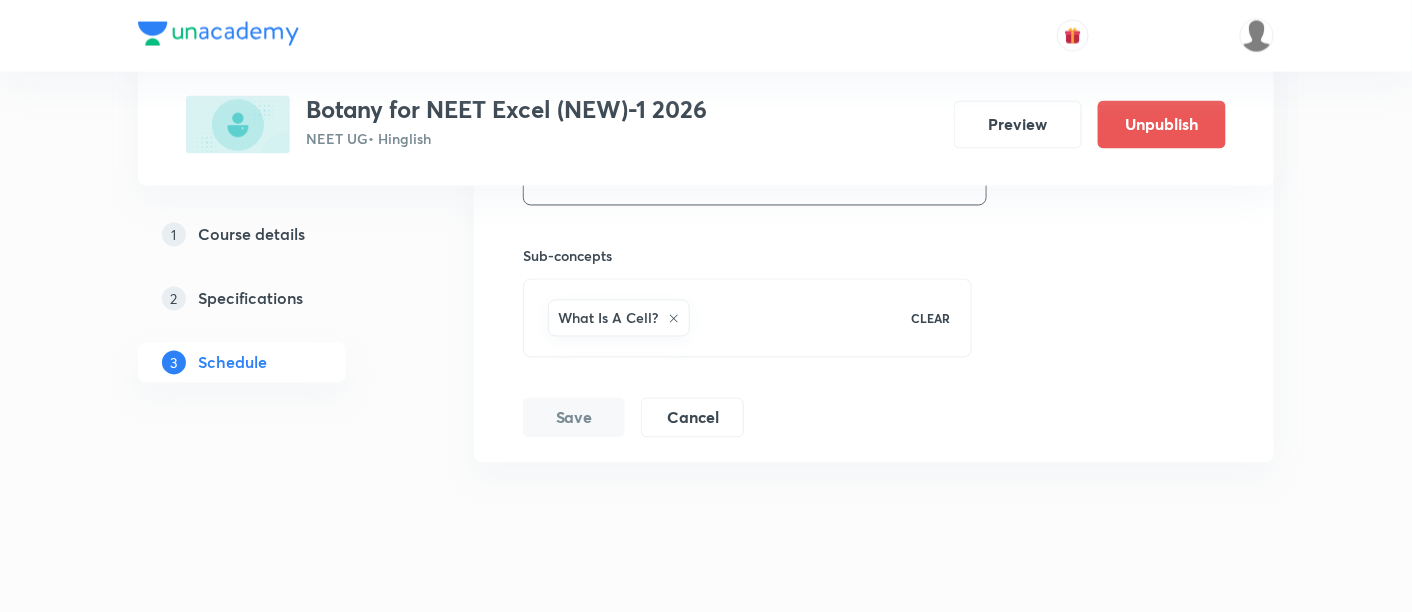 scroll, scrollTop: 7484, scrollLeft: 0, axis: vertical 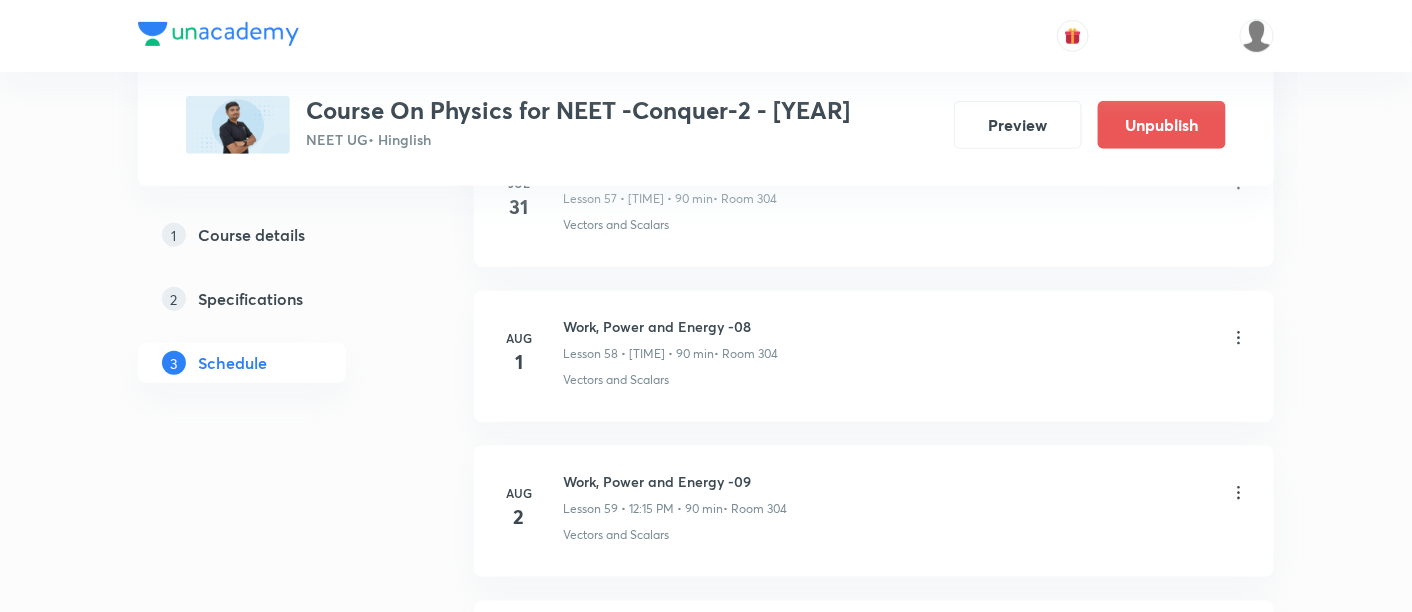 drag, startPoint x: 0, startPoint y: 0, endPoint x: 389, endPoint y: 447, distance: 592.56226 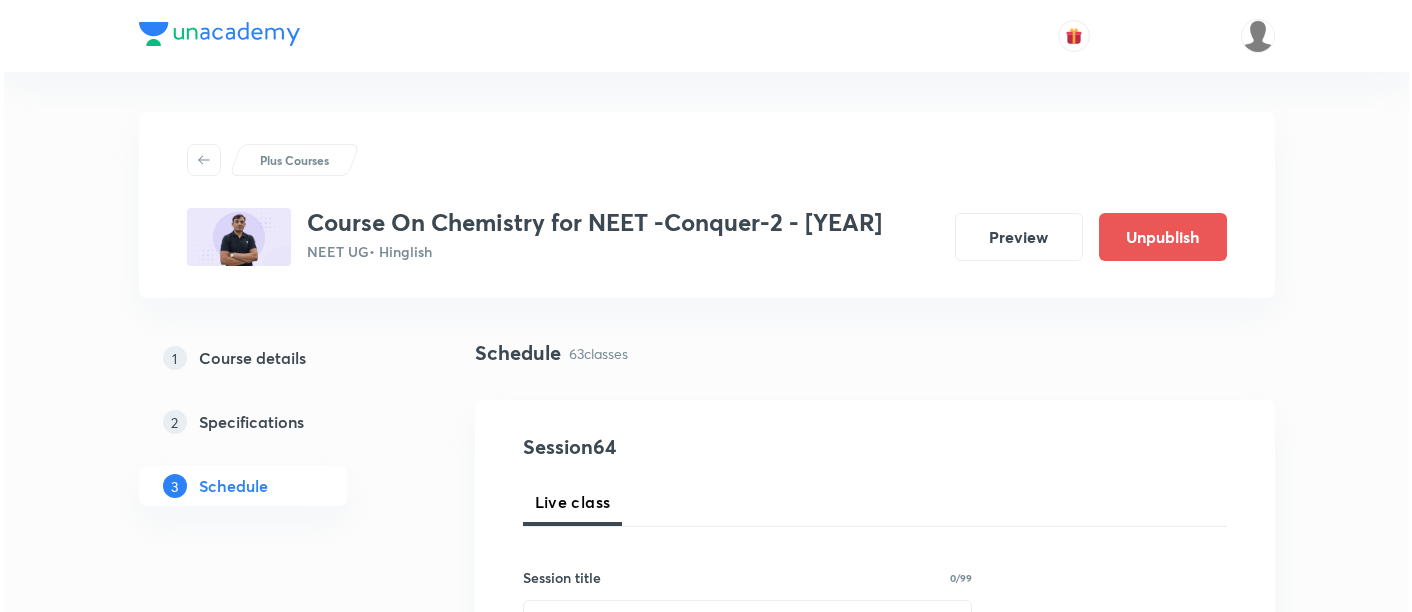 scroll, scrollTop: 0, scrollLeft: 0, axis: both 